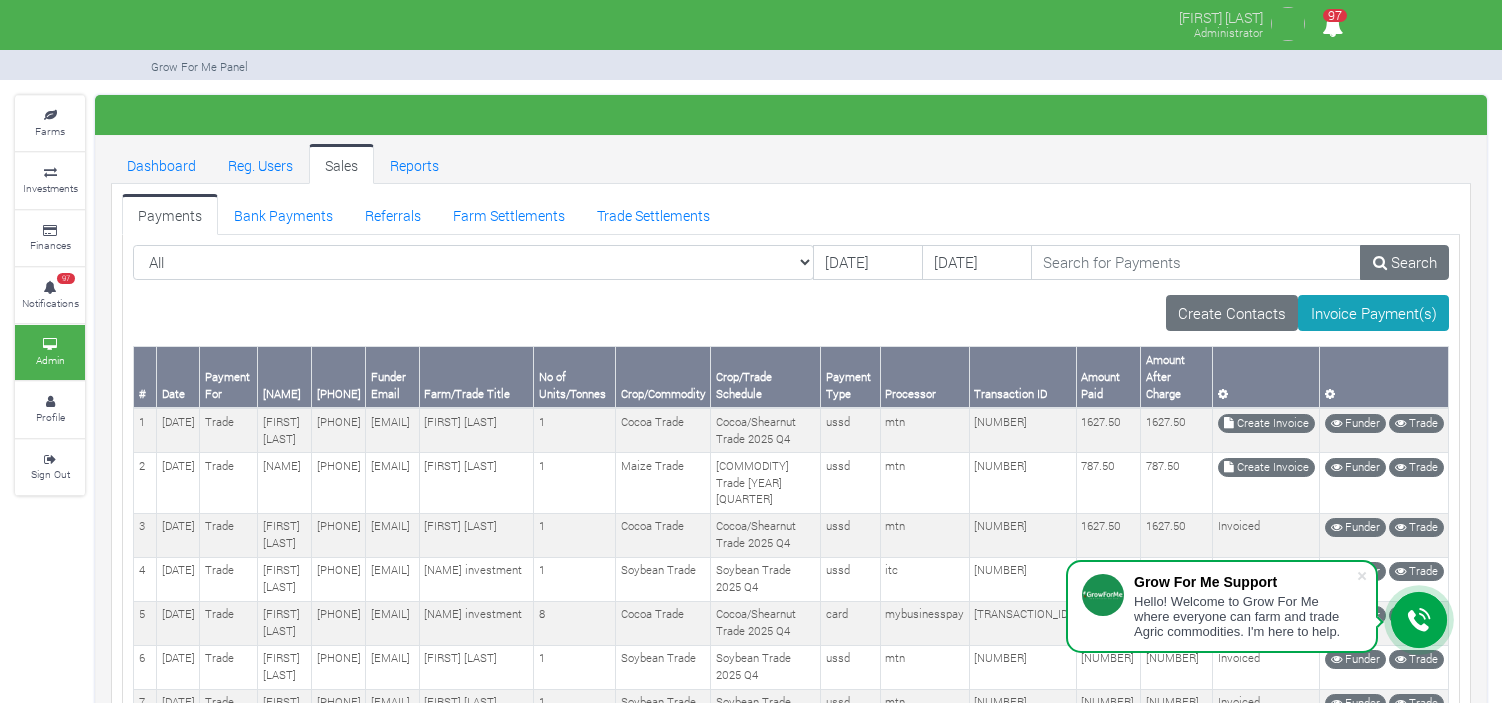 scroll, scrollTop: 56, scrollLeft: 0, axis: vertical 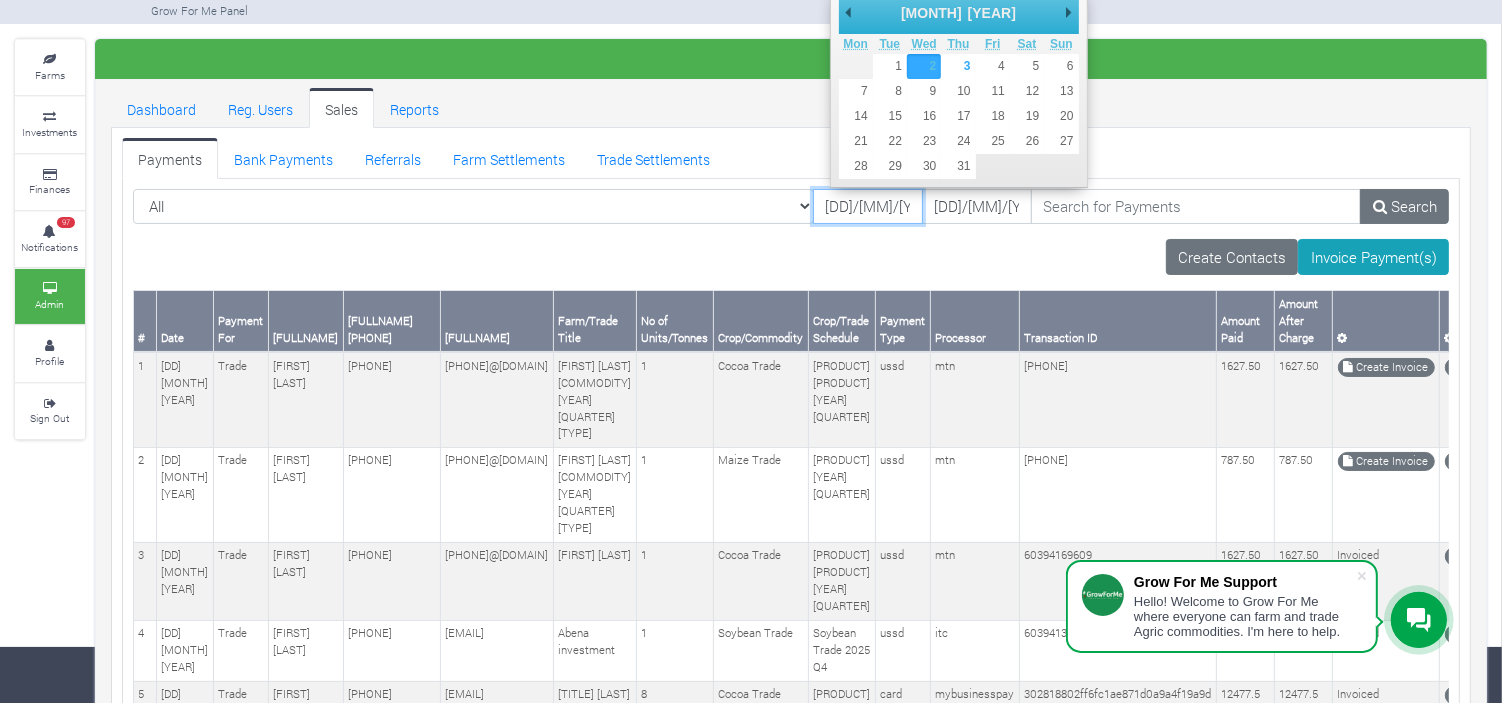 click on "02/07/2025" at bounding box center [868, 207] 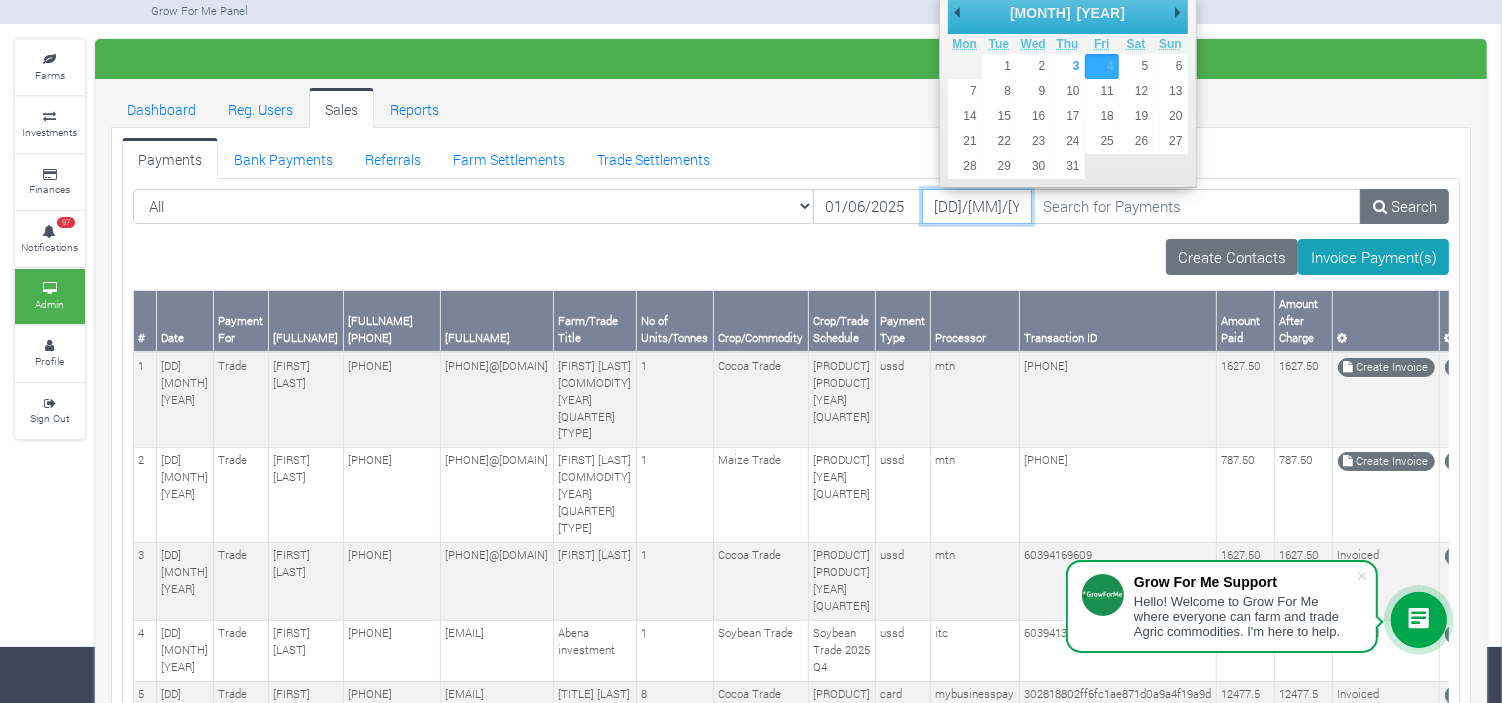 click on "04/07/2025" at bounding box center (977, 207) 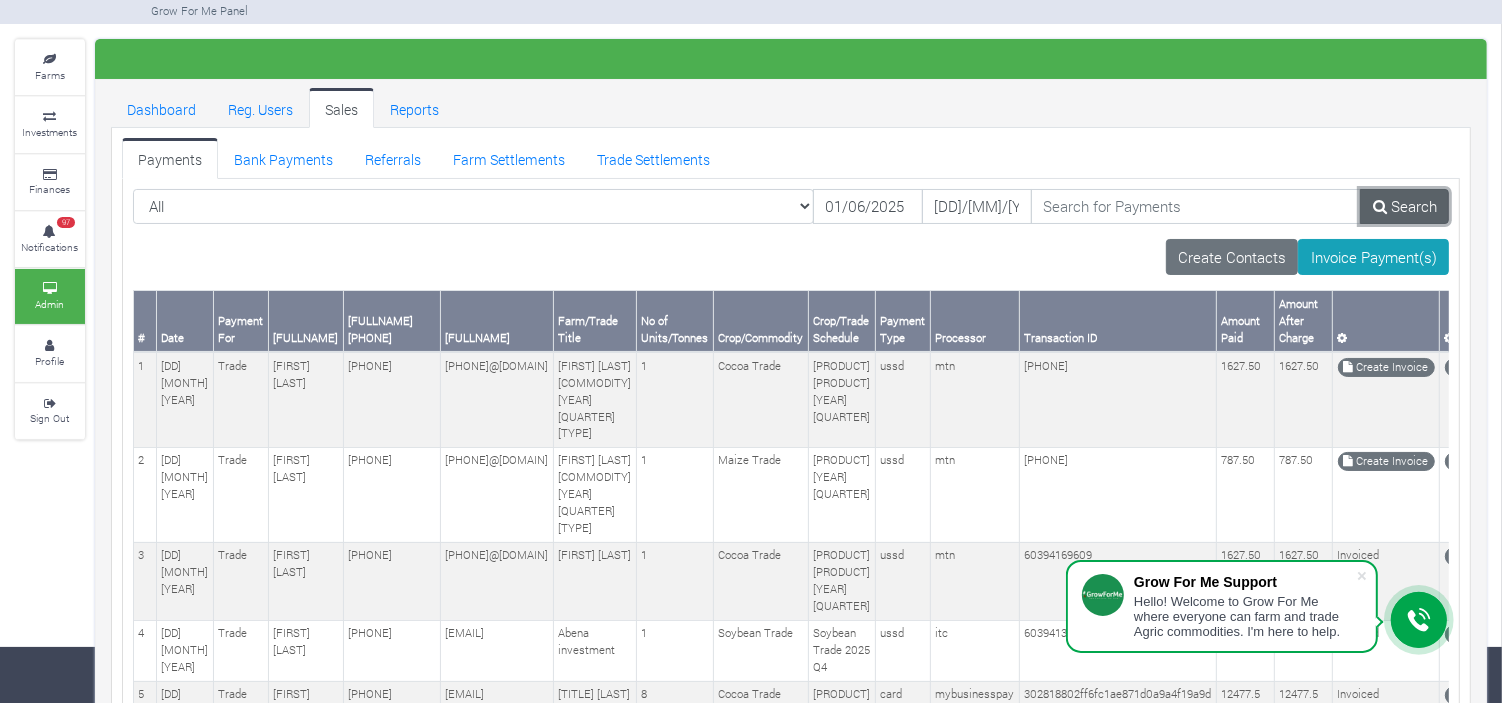click on "Search" at bounding box center (1404, 207) 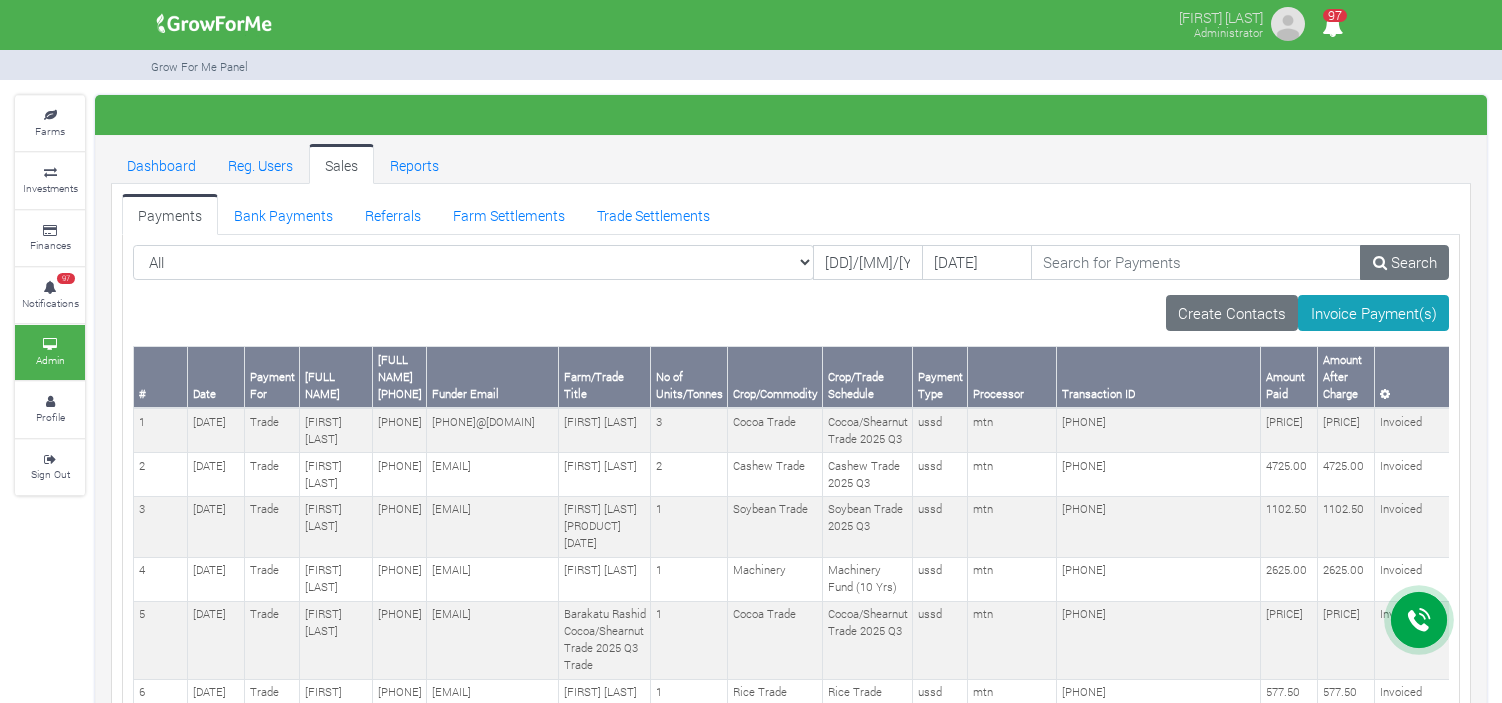 scroll, scrollTop: 3325, scrollLeft: 0, axis: vertical 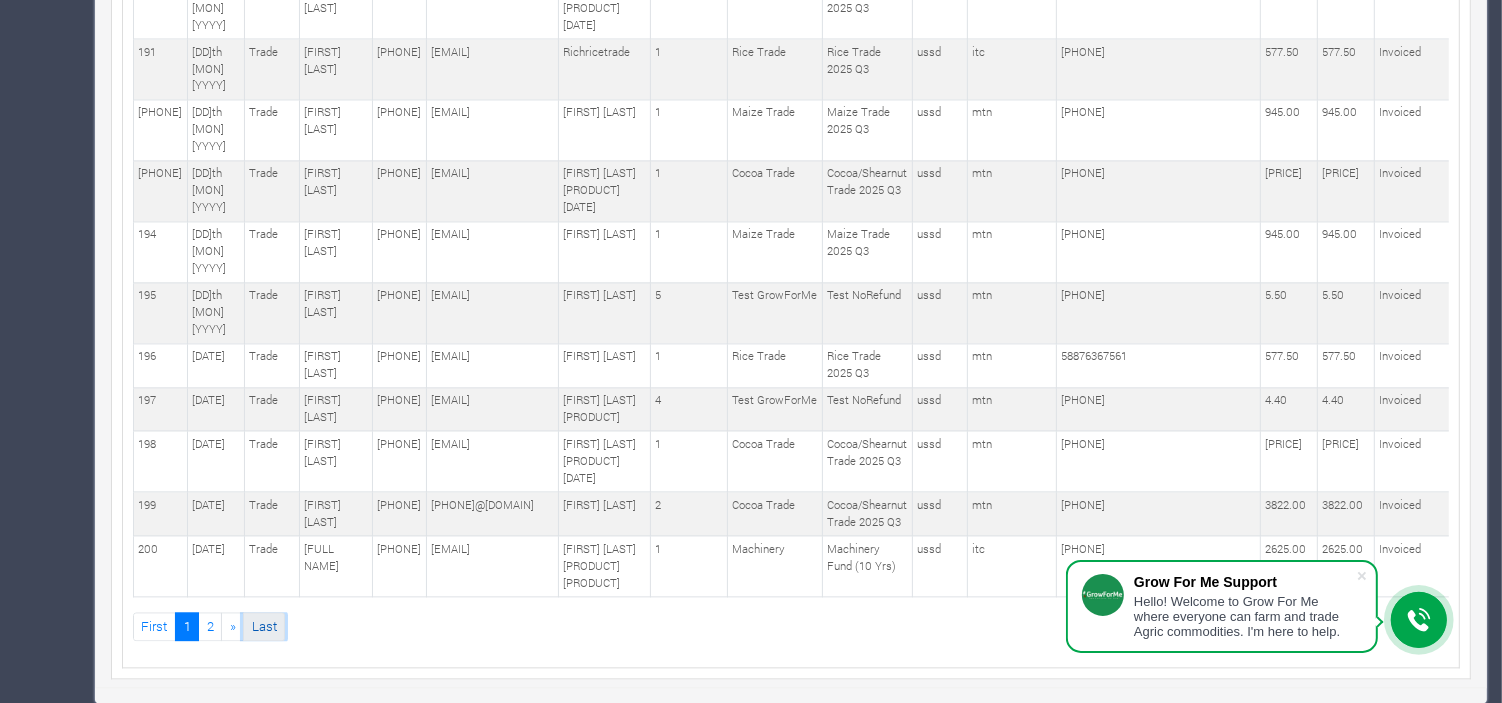 click on "Last" at bounding box center (264, 626) 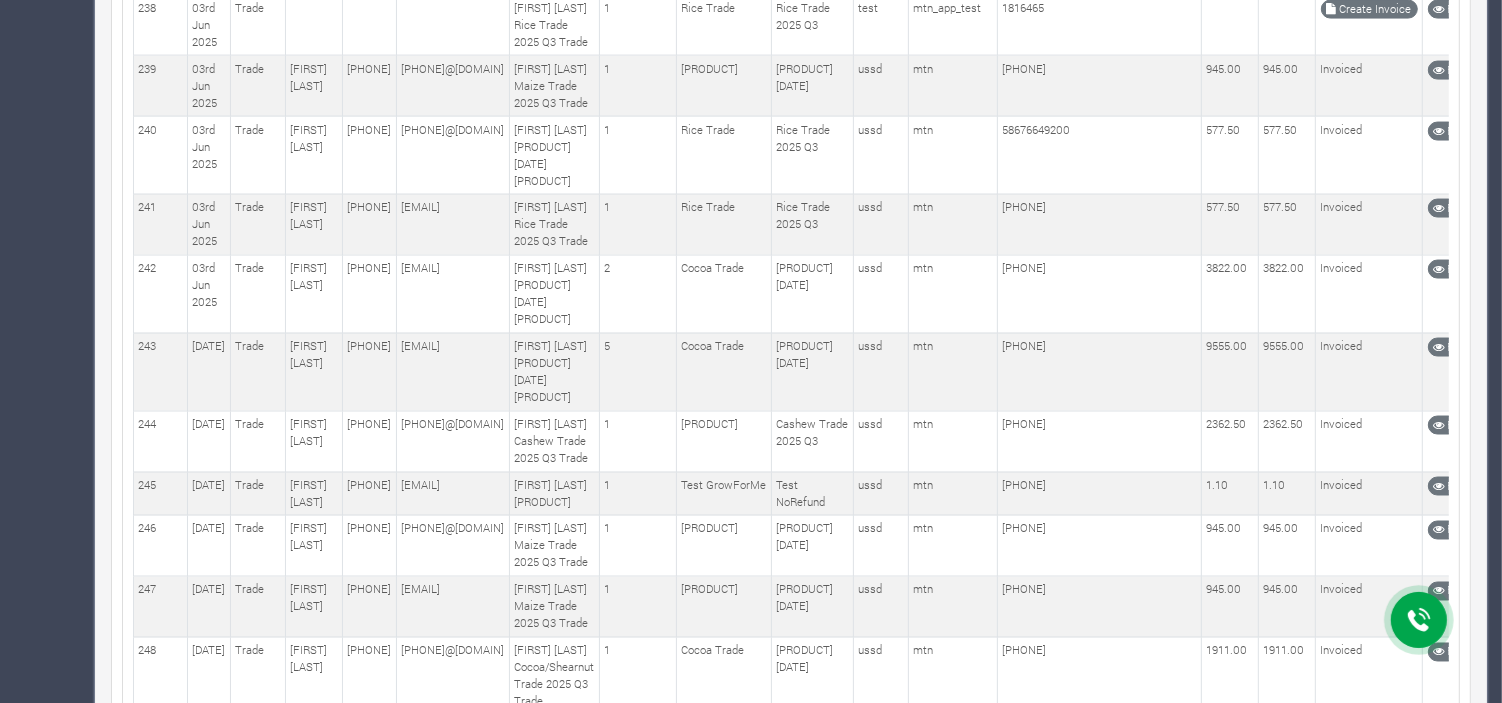 scroll, scrollTop: 0, scrollLeft: 0, axis: both 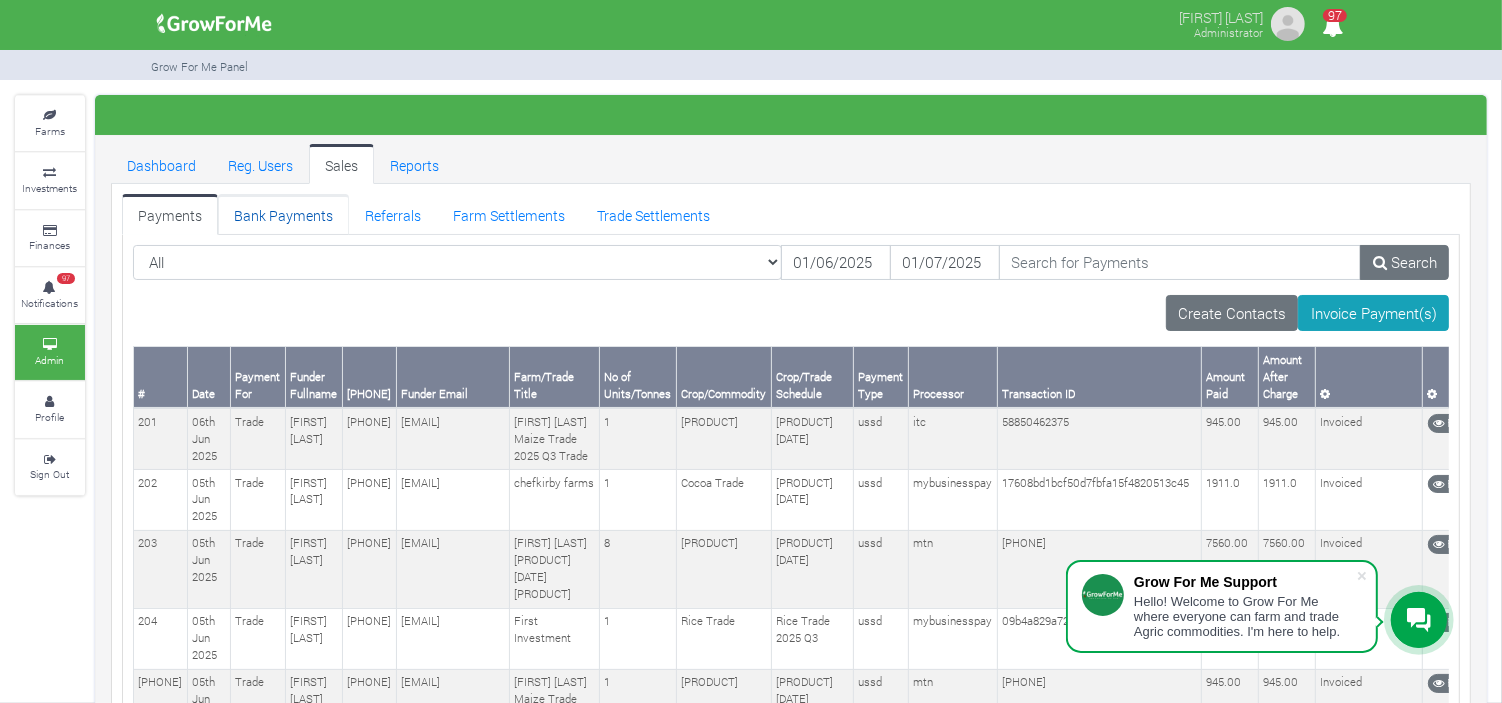 click on "Bank Payments" at bounding box center [283, 214] 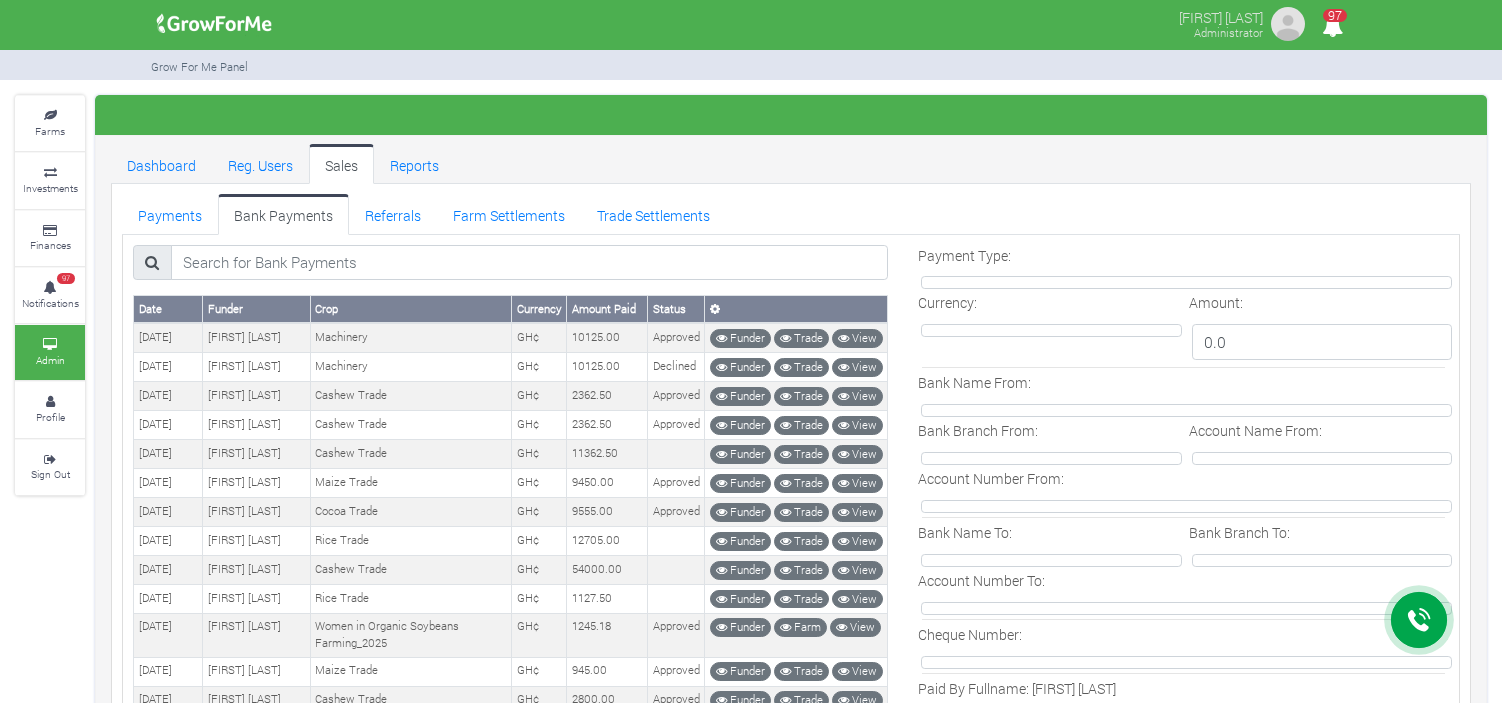 scroll, scrollTop: 0, scrollLeft: 0, axis: both 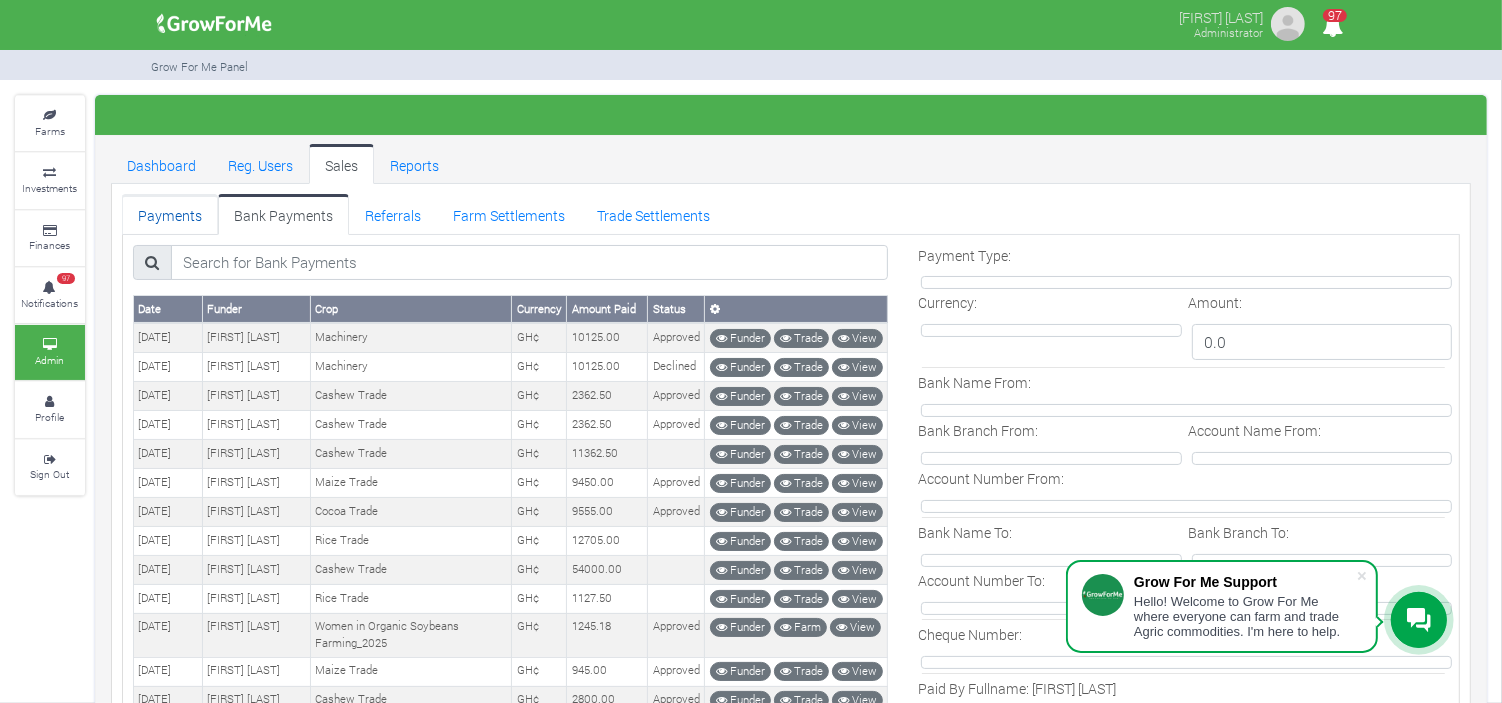 click on "Payments" at bounding box center [170, 214] 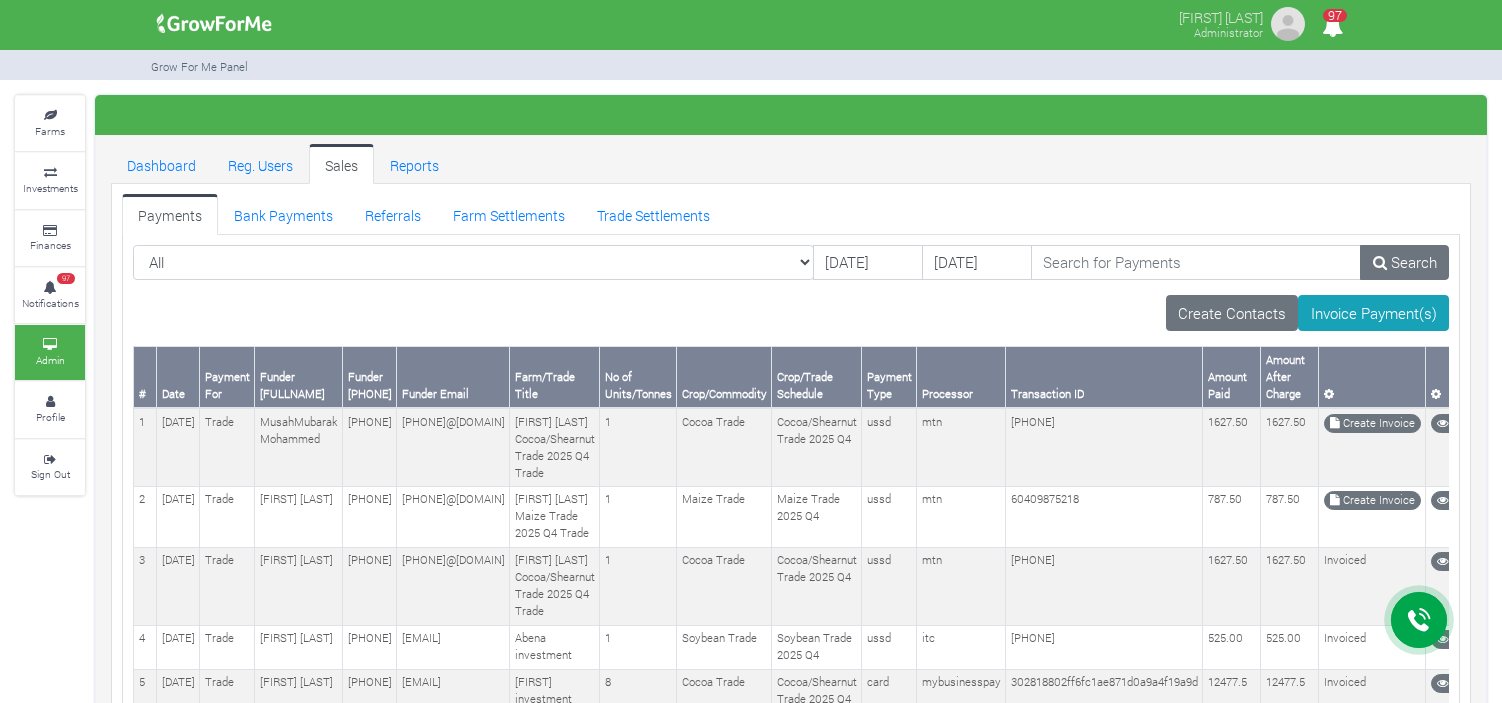 scroll, scrollTop: 0, scrollLeft: 0, axis: both 